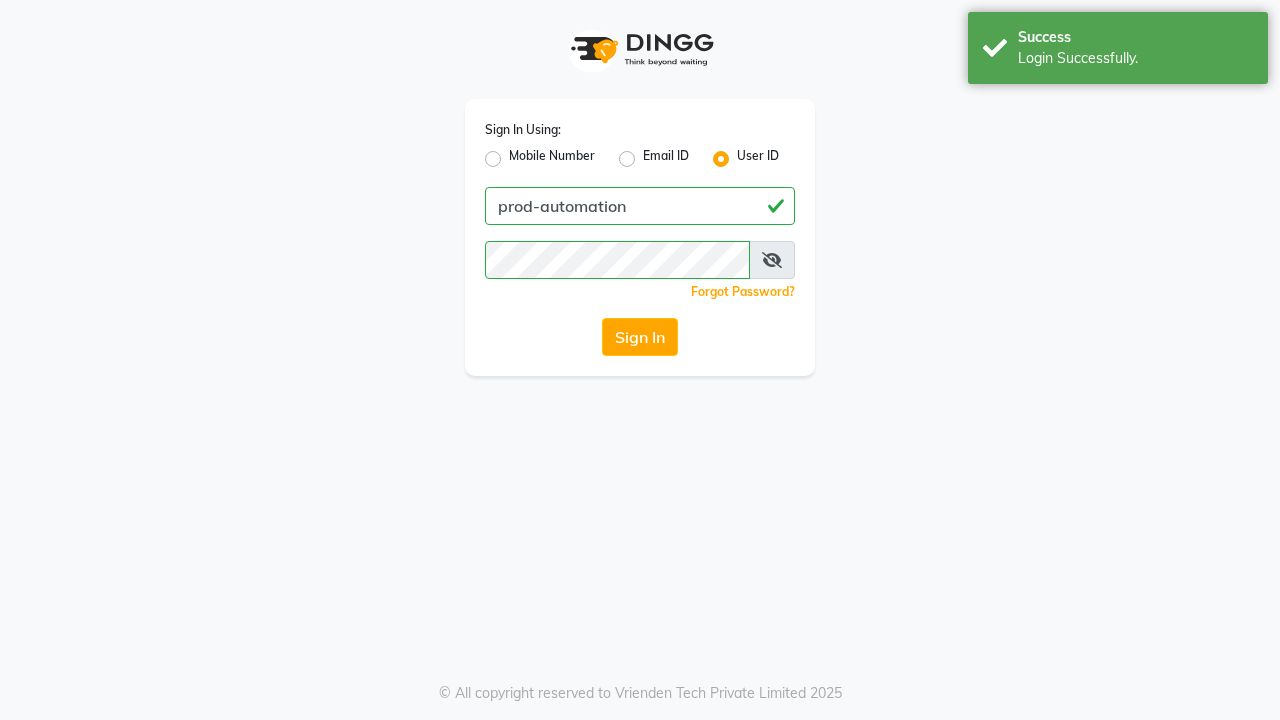 scroll, scrollTop: 0, scrollLeft: 0, axis: both 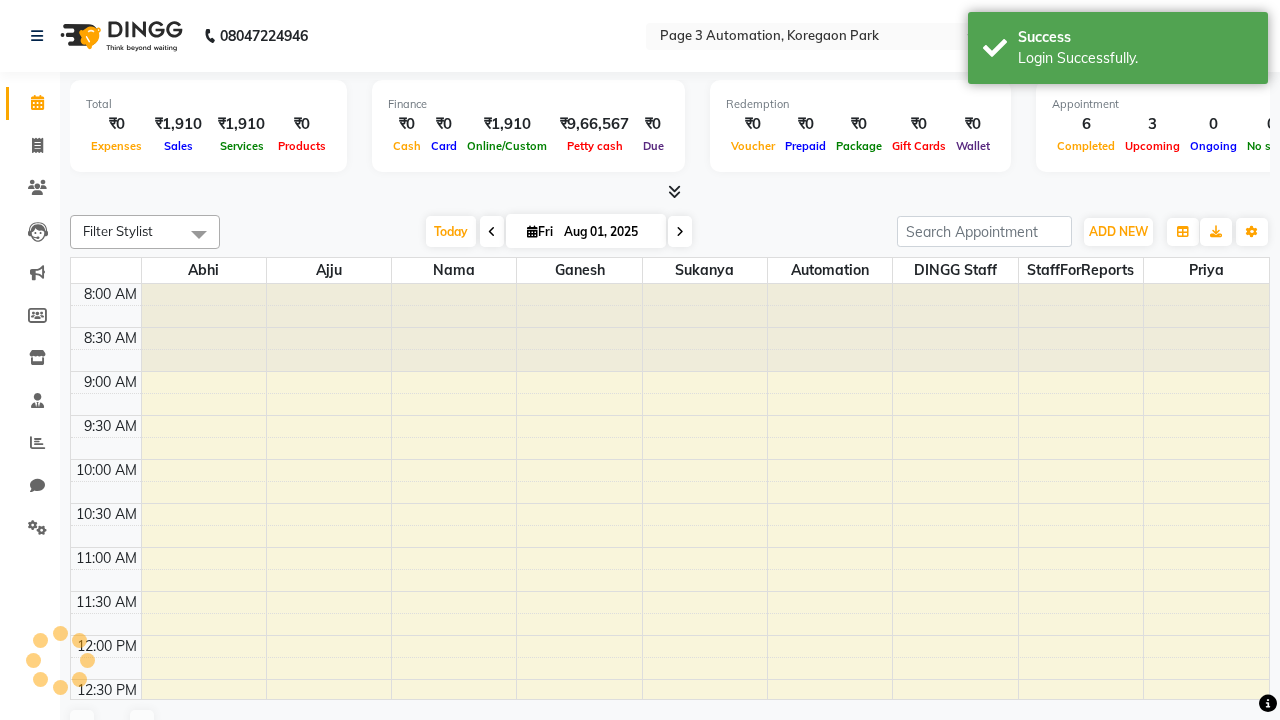 select on "en" 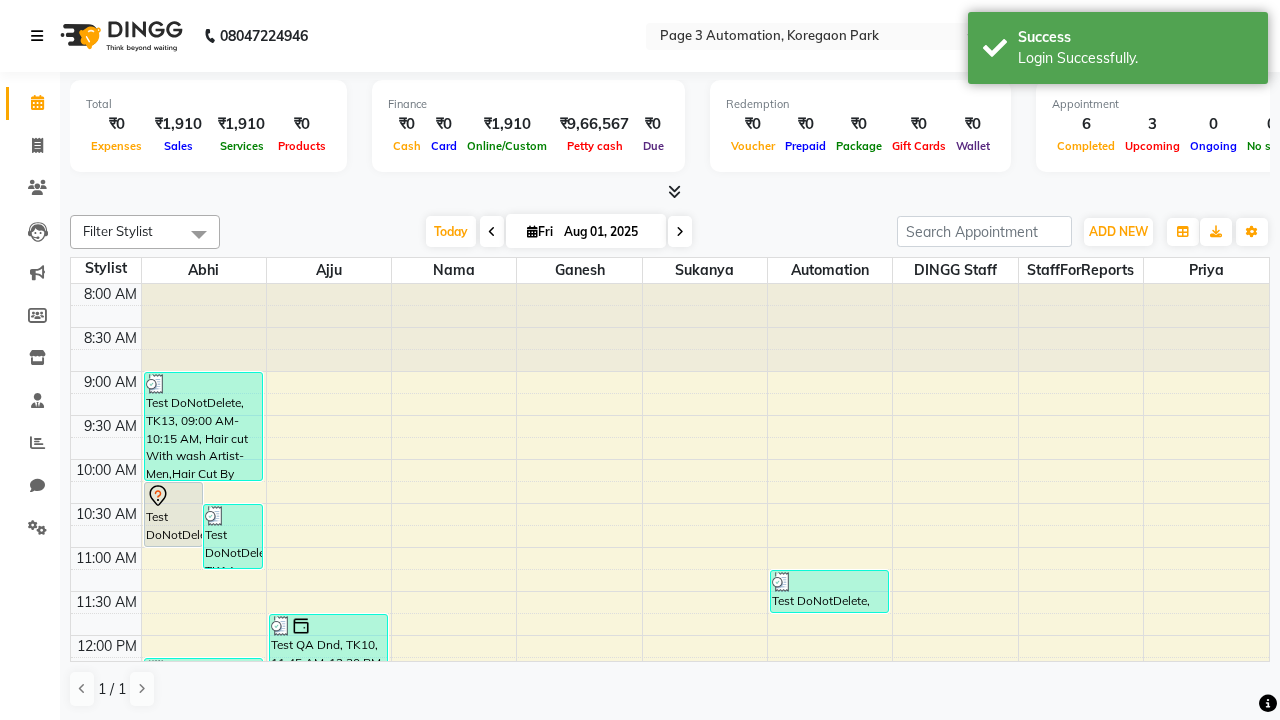 click at bounding box center (37, 36) 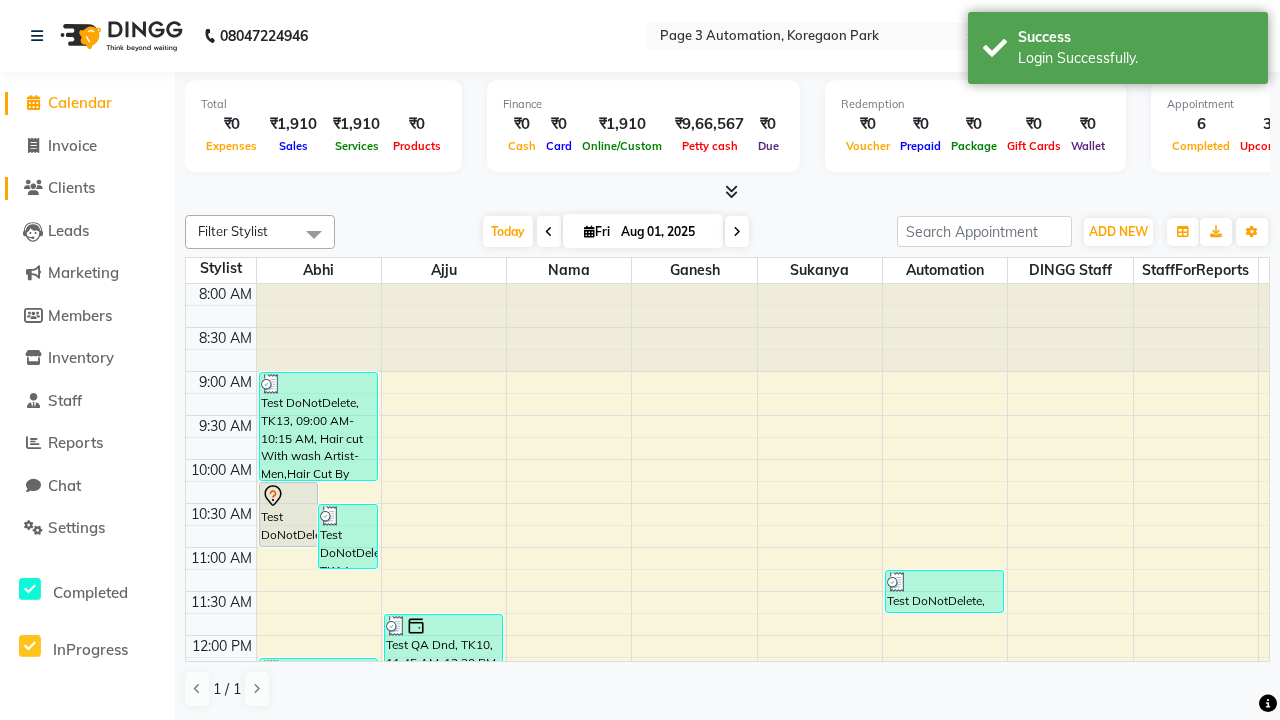 click on "Clients" 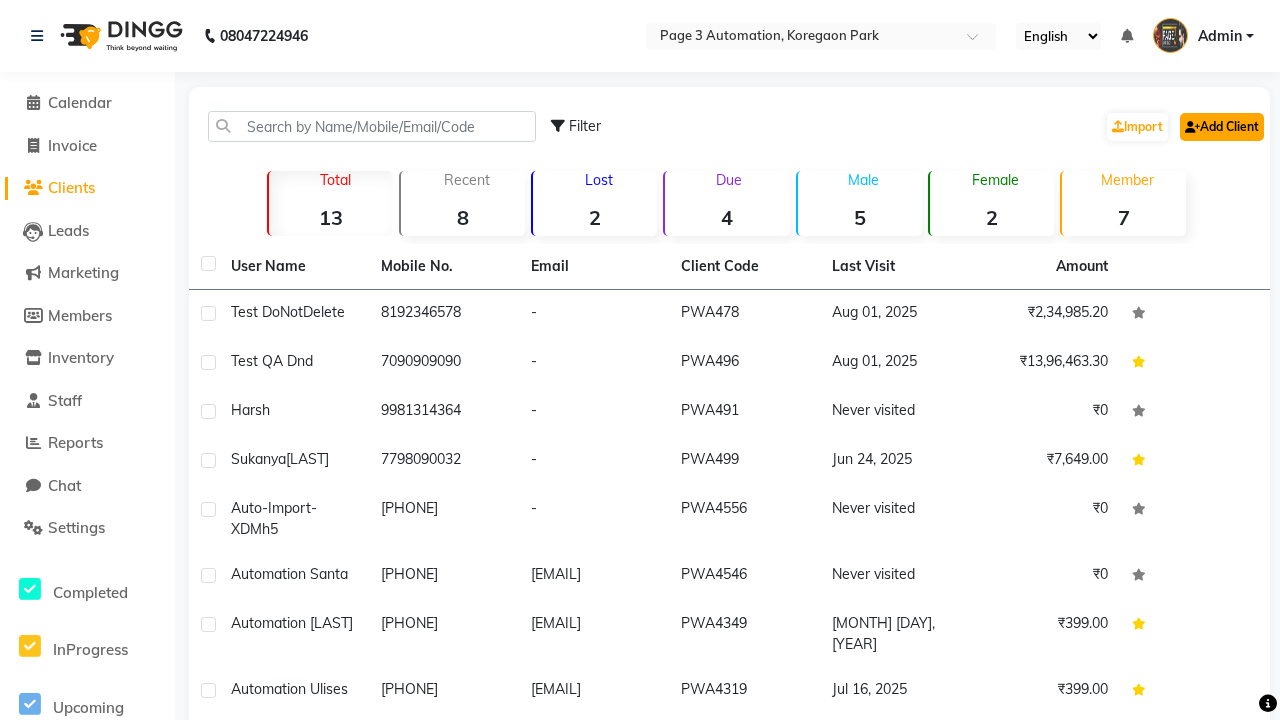 click on "Add Client" 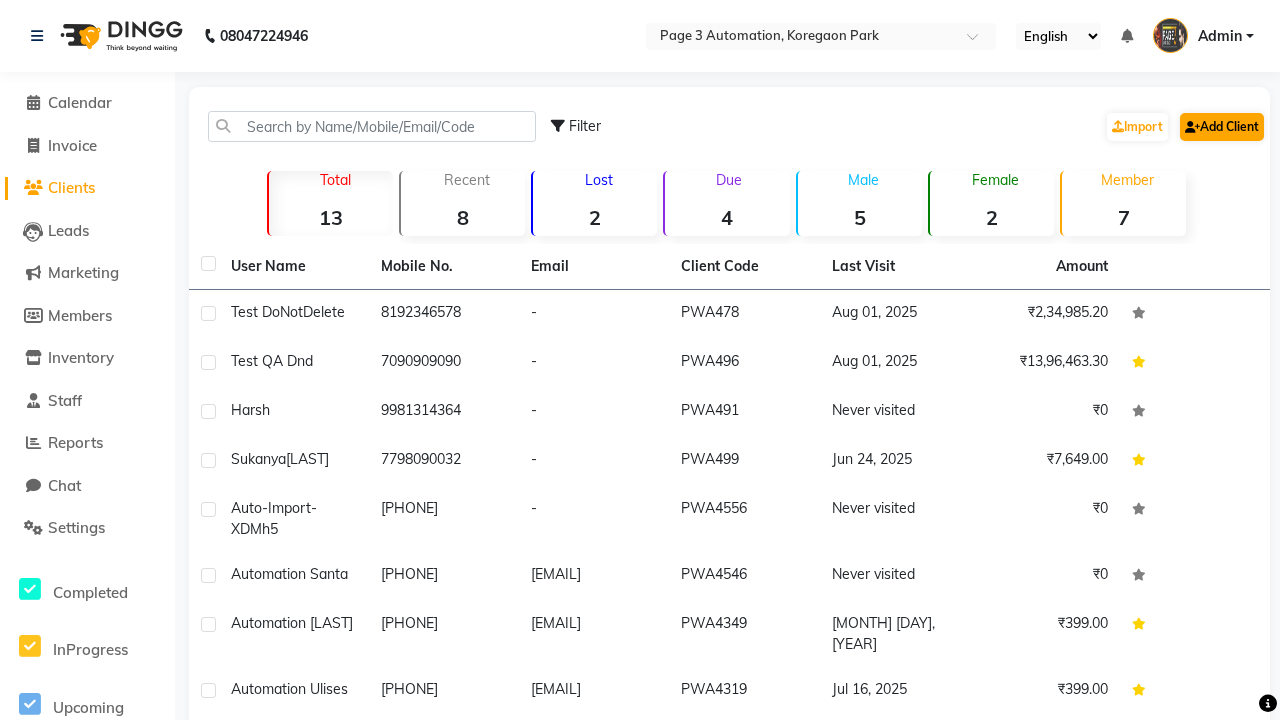 select on "22" 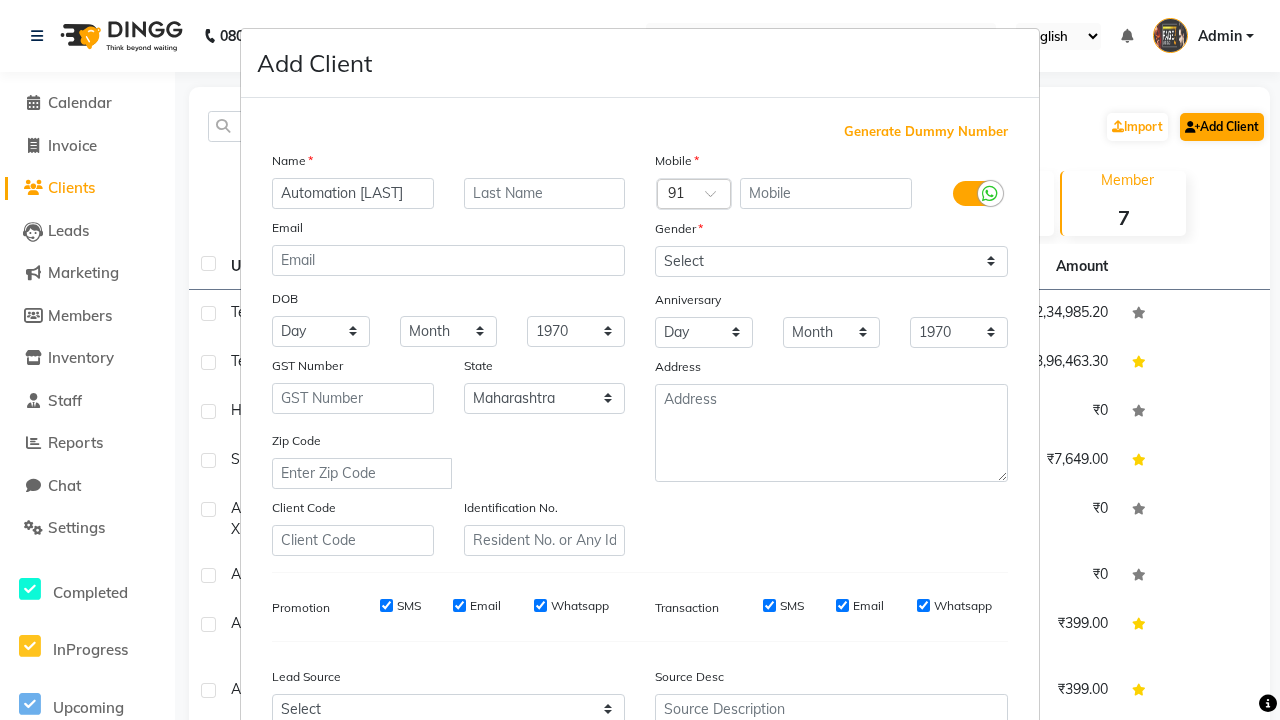 type on "Automation [LAST]" 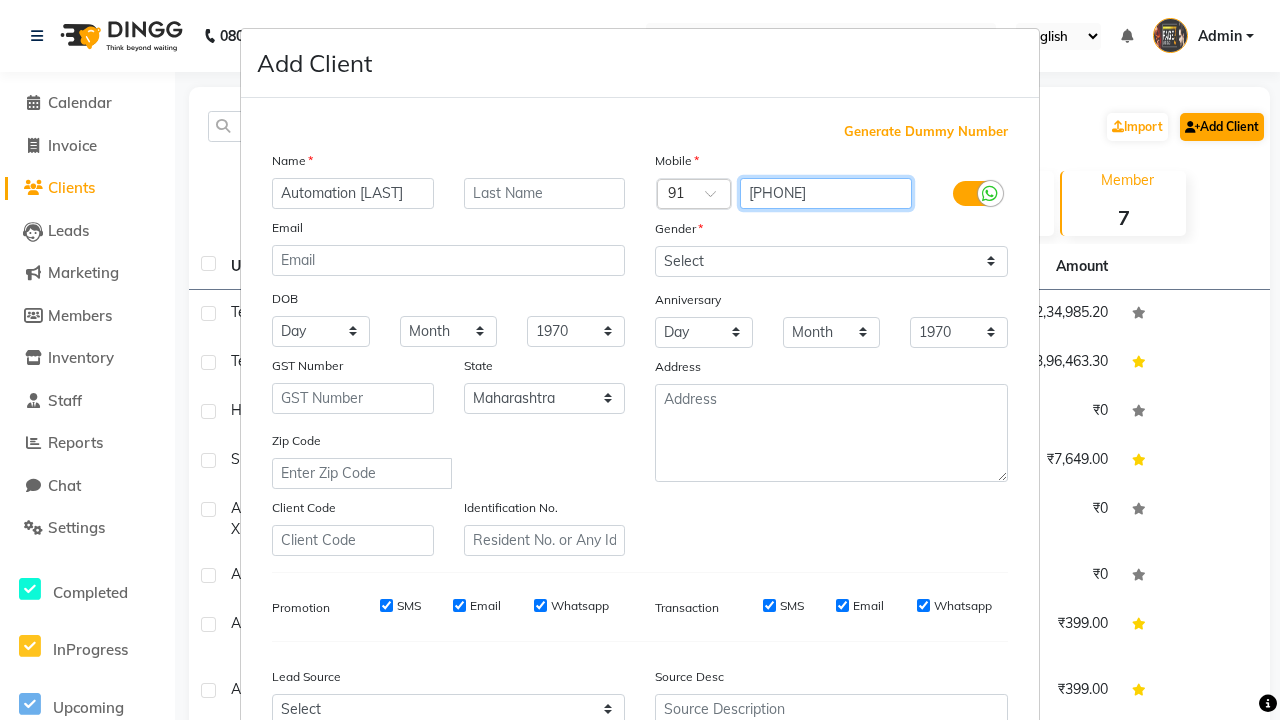 type on "[PHONE]" 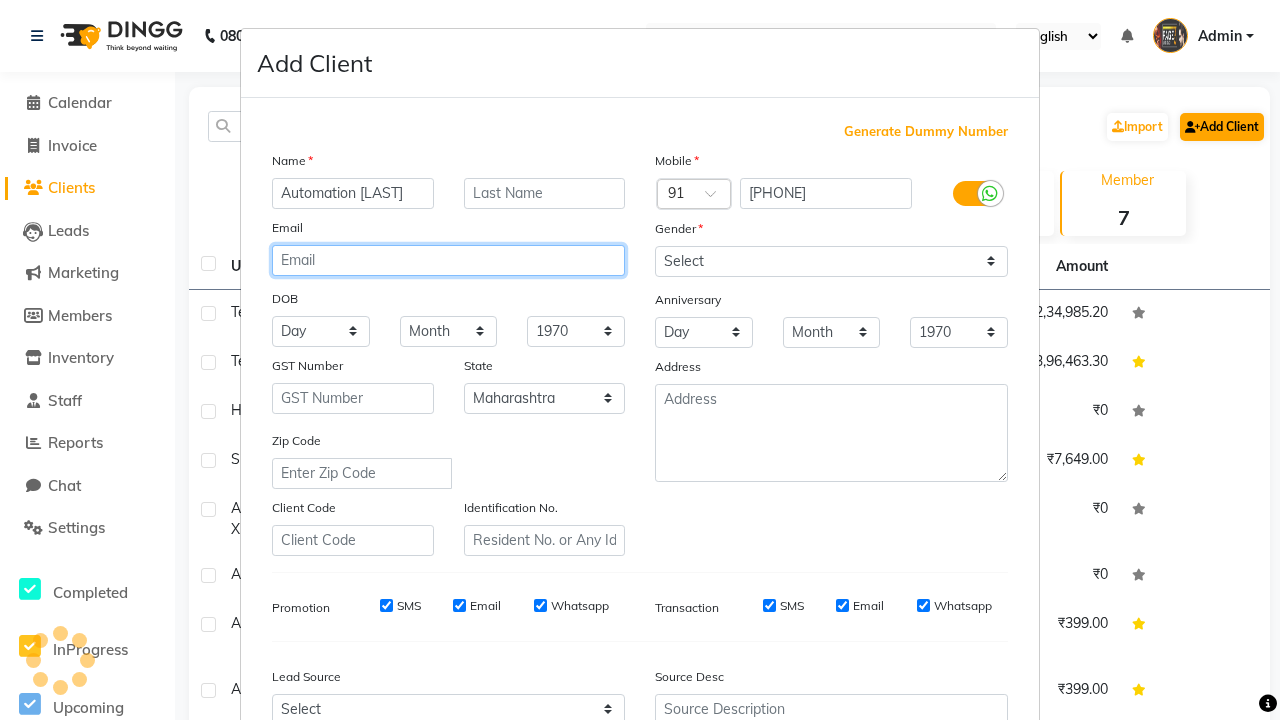 type on "[EMAIL]" 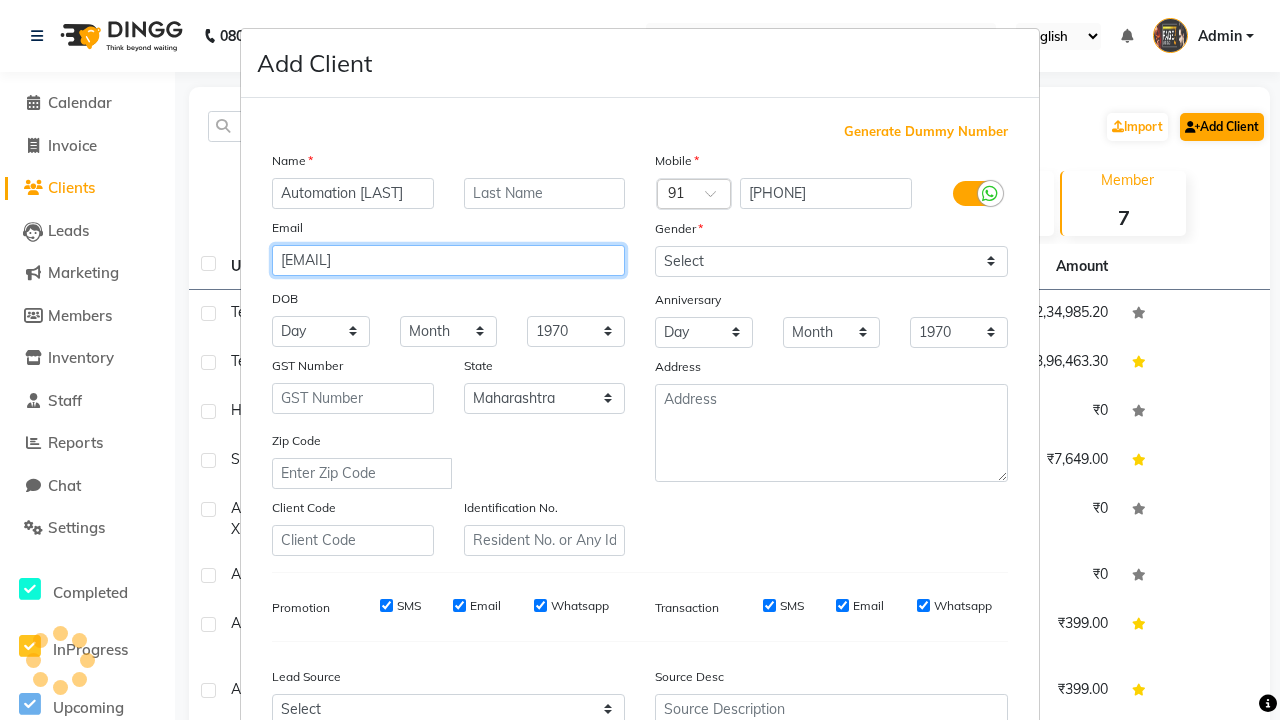 select on "male" 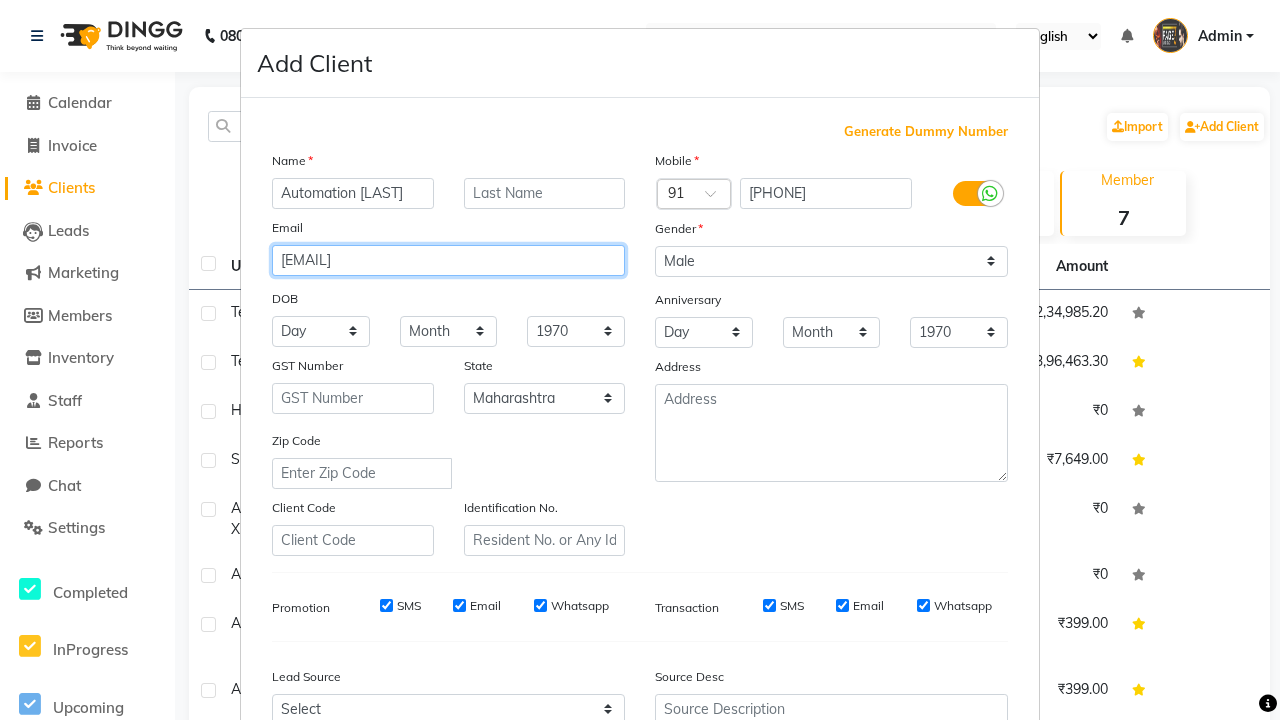 type on "[EMAIL]" 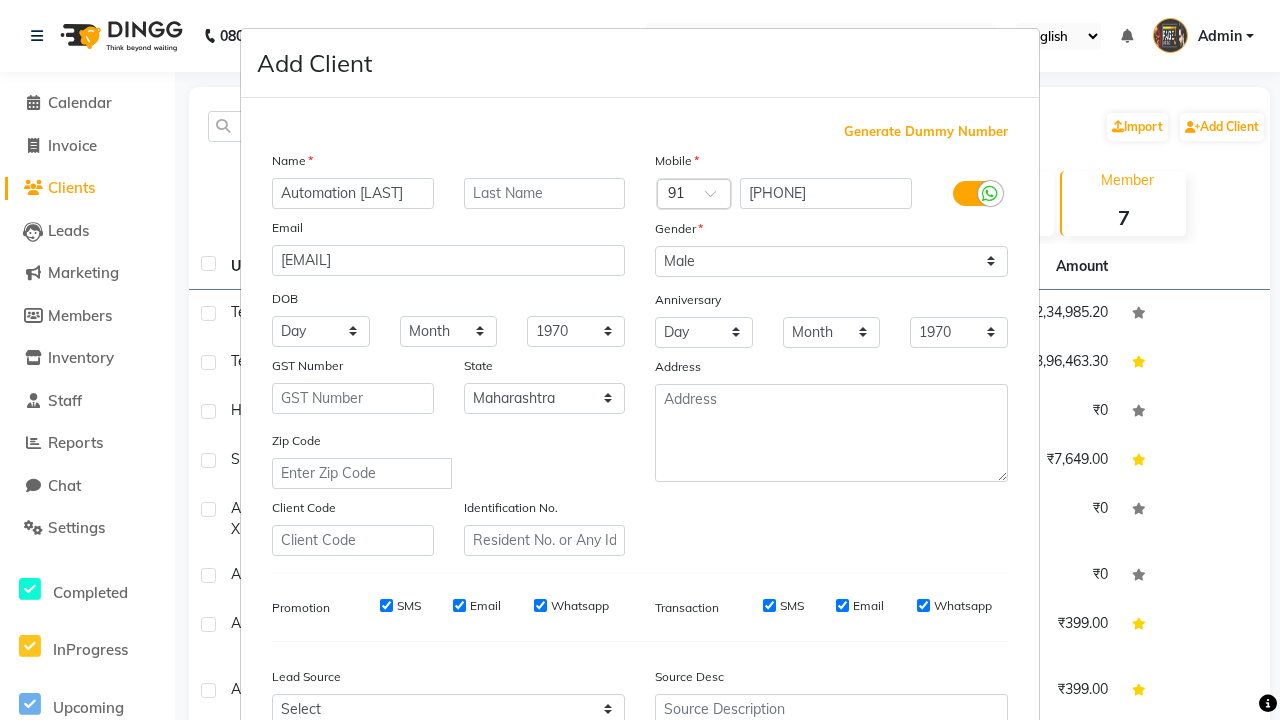 click on "Add" at bounding box center [906, 855] 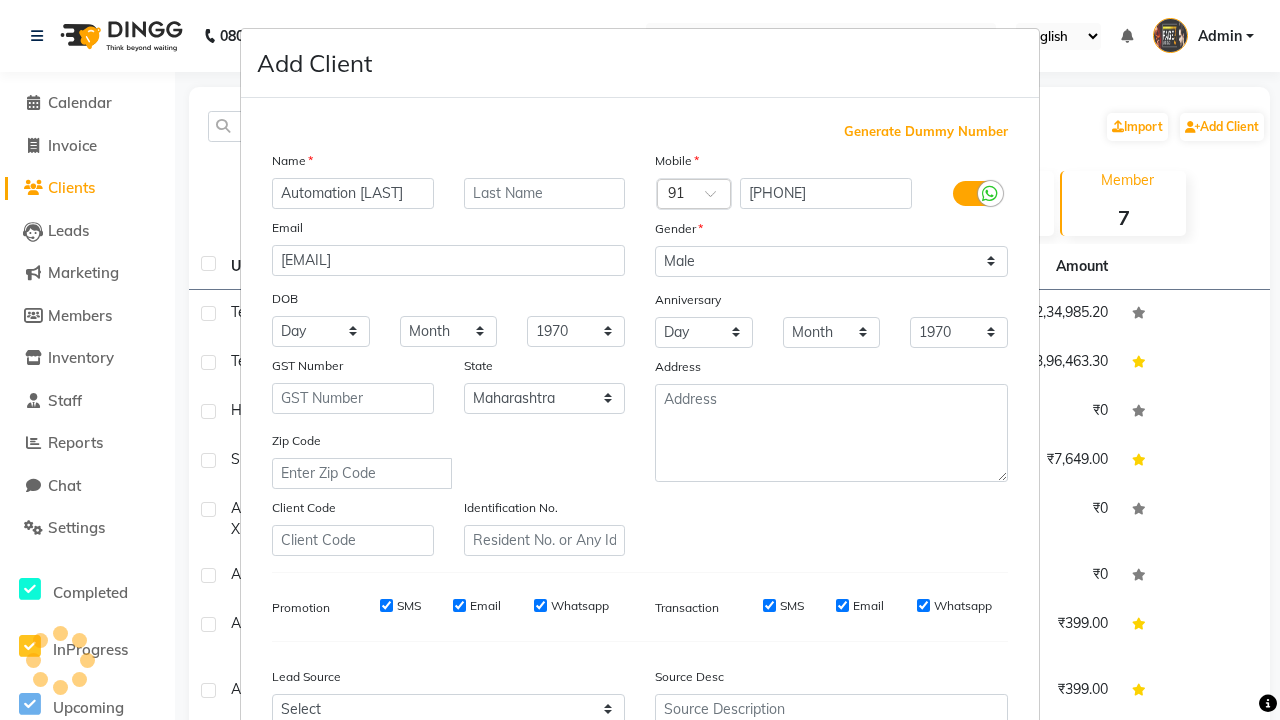 scroll, scrollTop: 203, scrollLeft: 0, axis: vertical 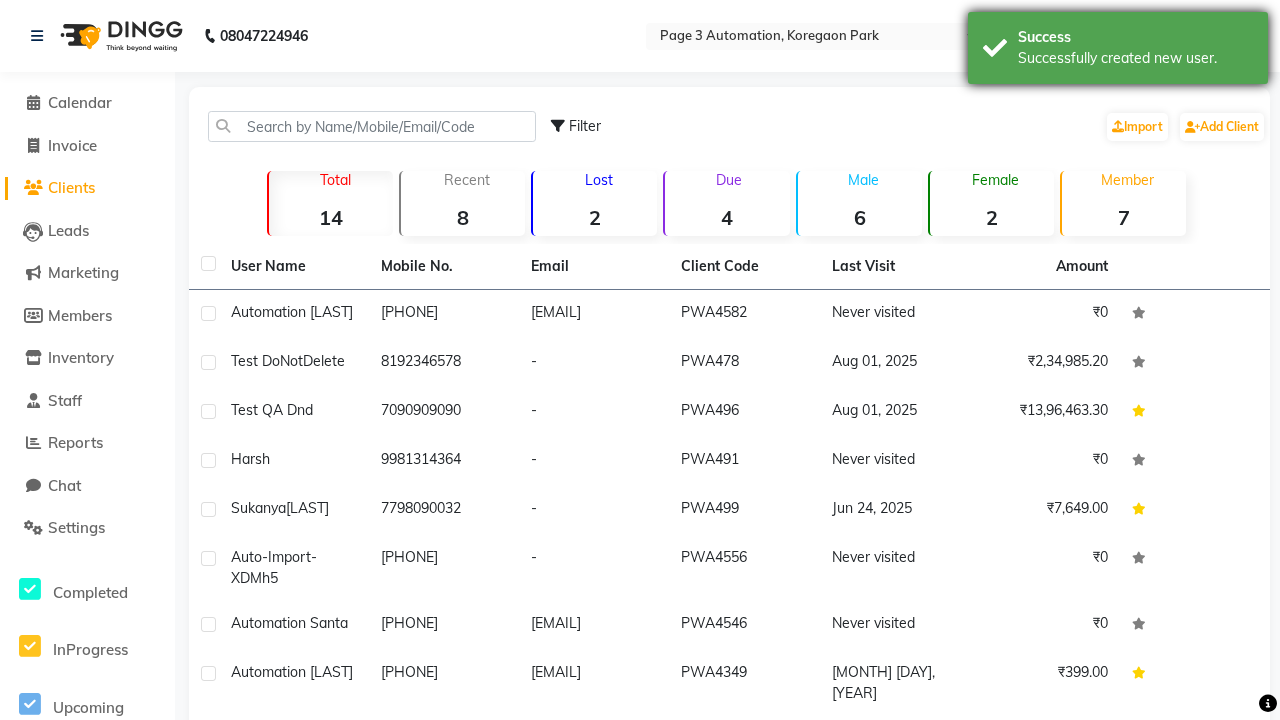 click on "Successfully created new user." at bounding box center [1135, 58] 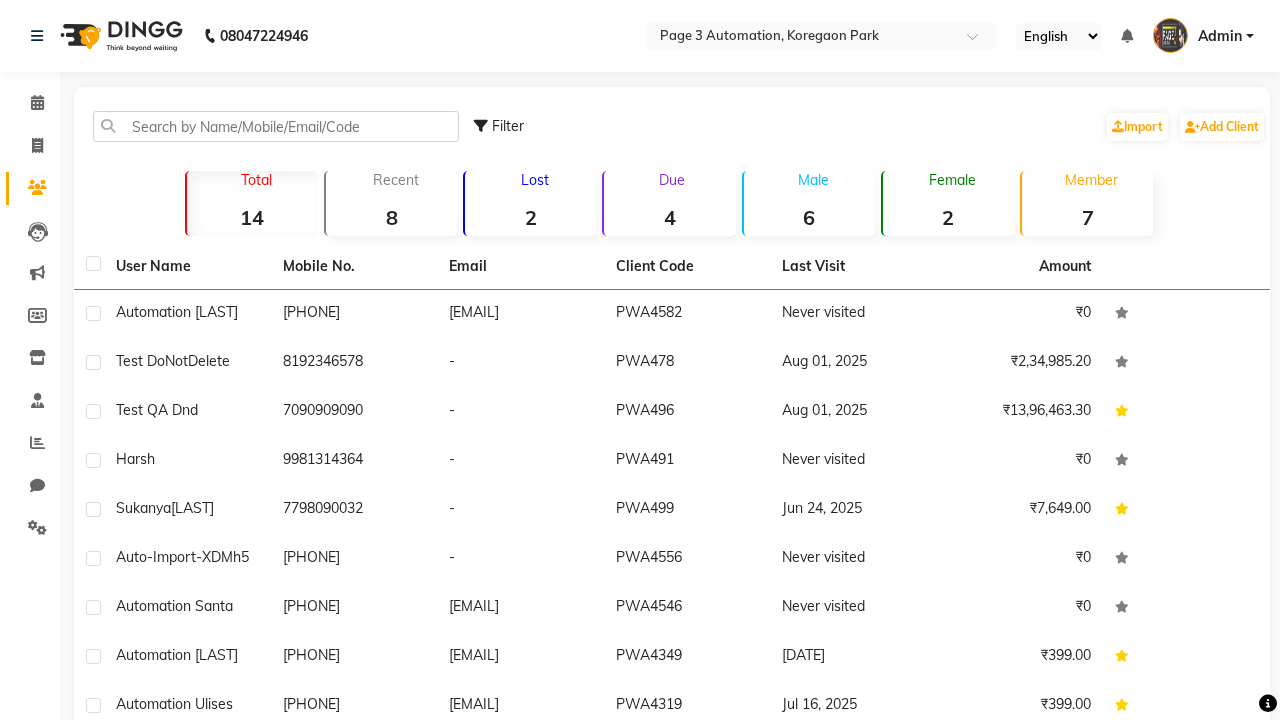 scroll, scrollTop: 0, scrollLeft: 0, axis: both 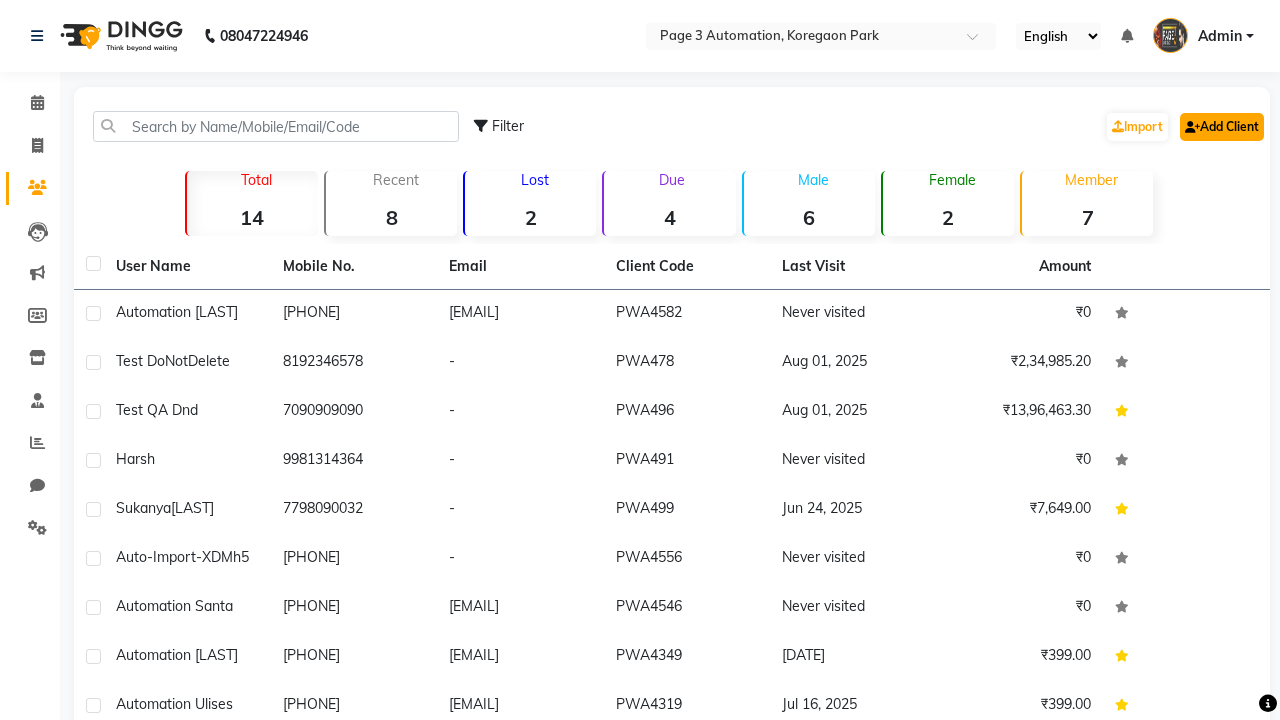 click on "Add Client" 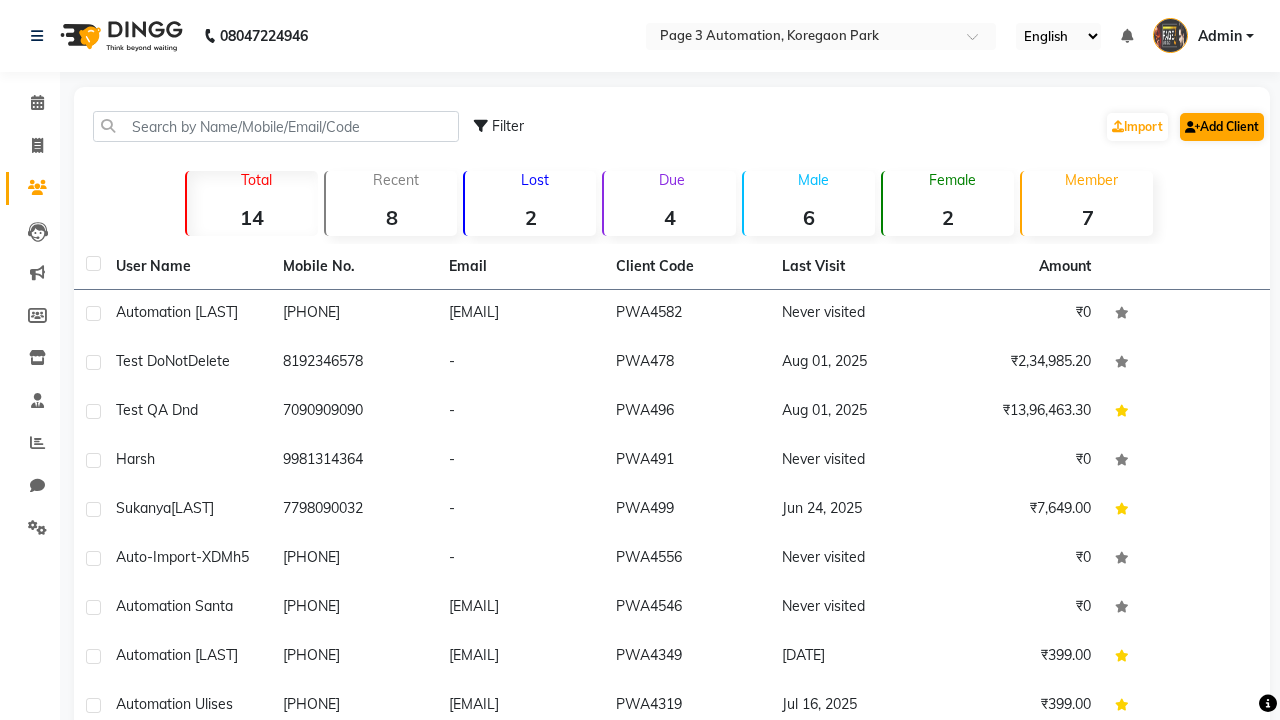 select on "22" 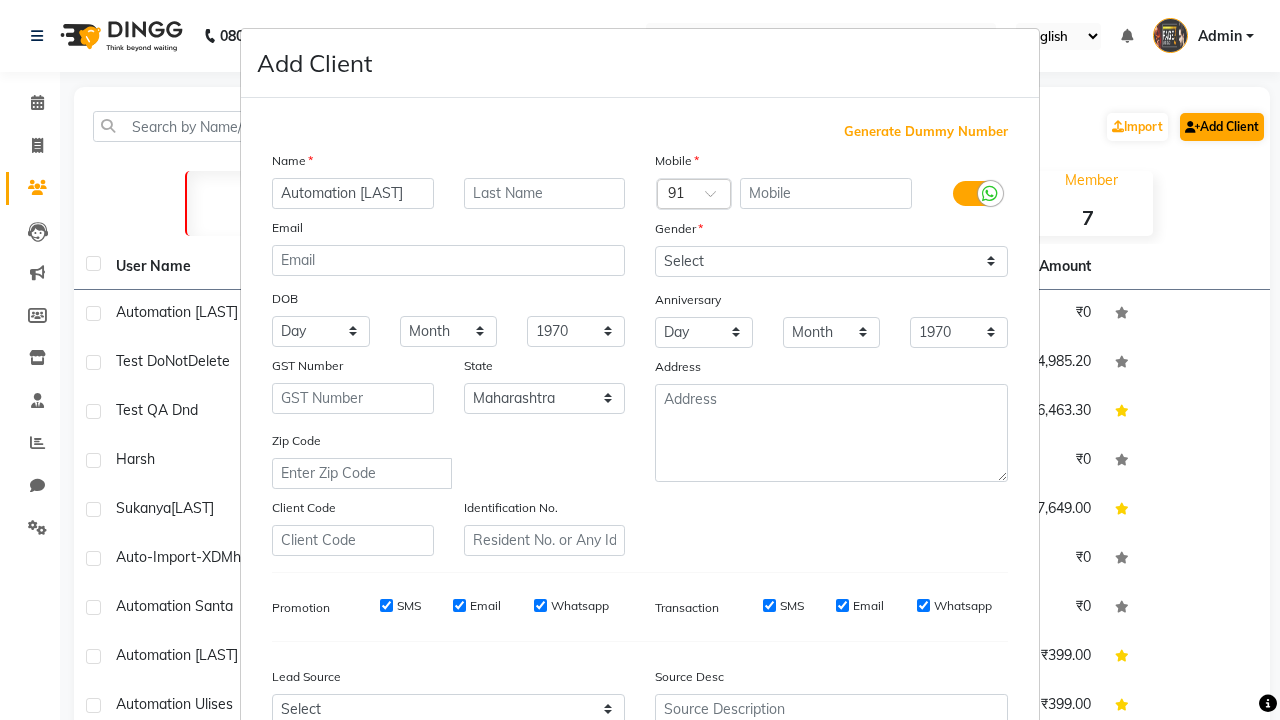 type on "Automation Margarett" 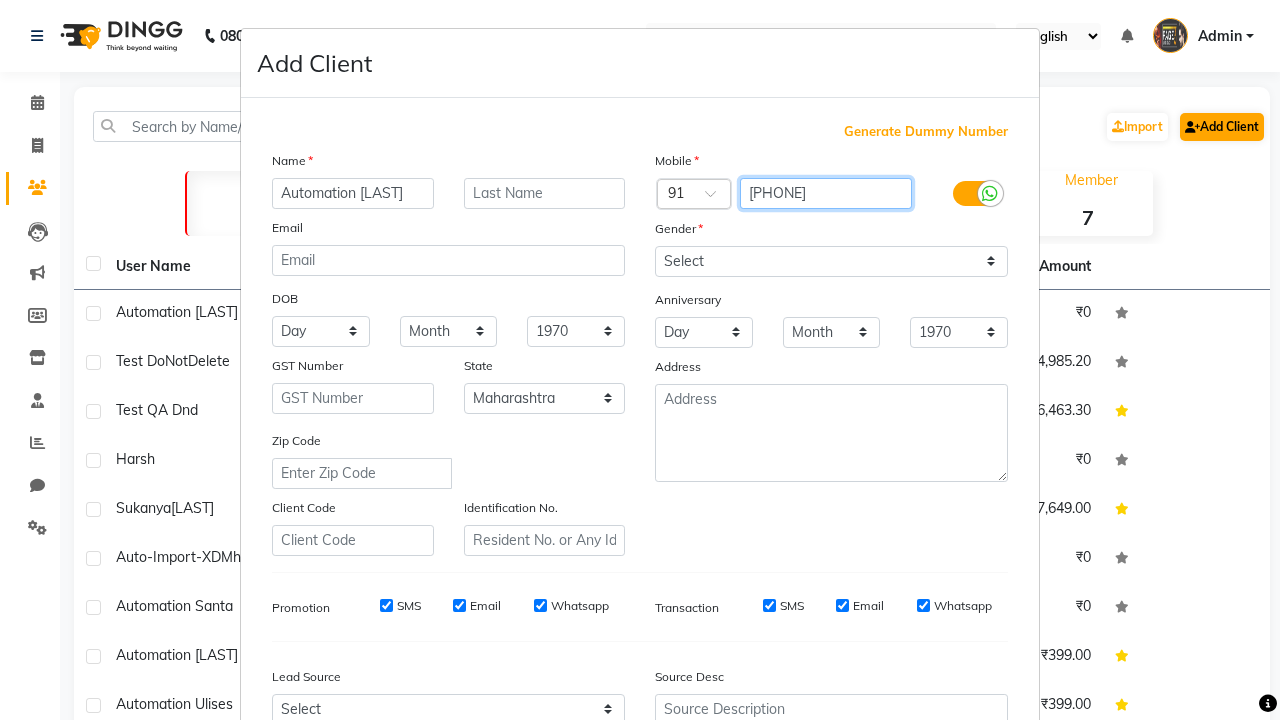 type on "[PHONE]" 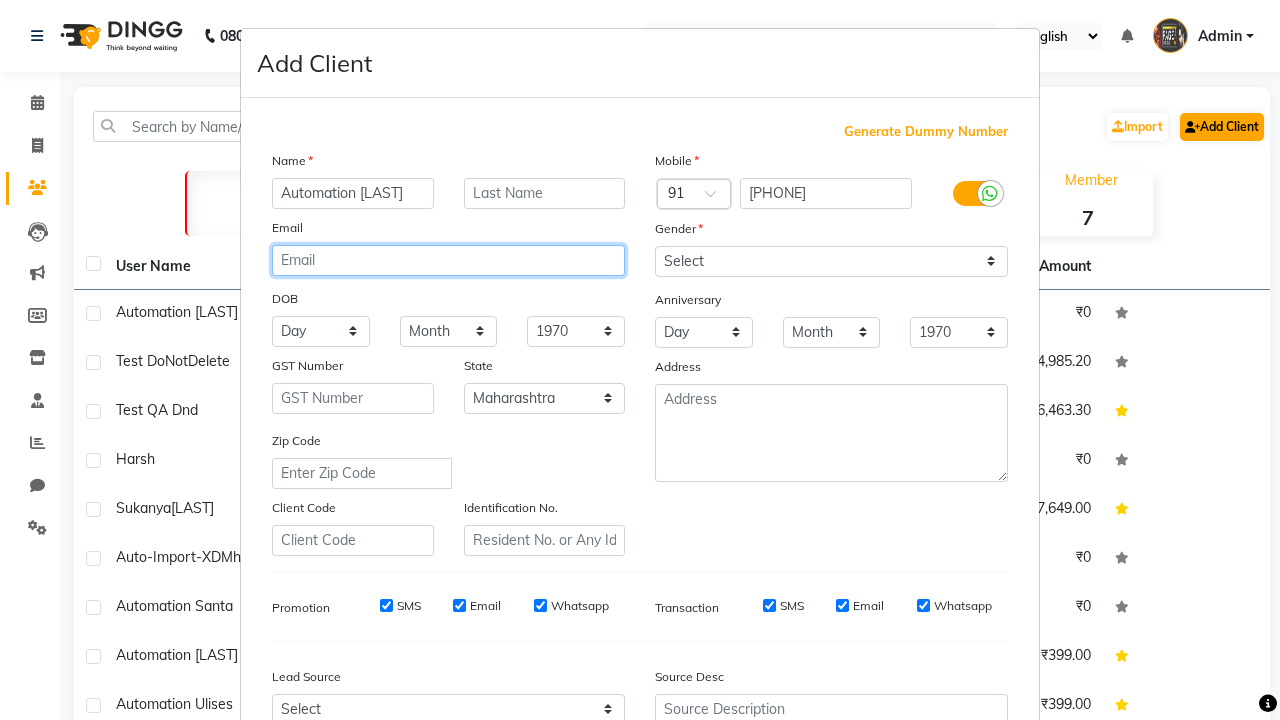 type on "[EMAIL]" 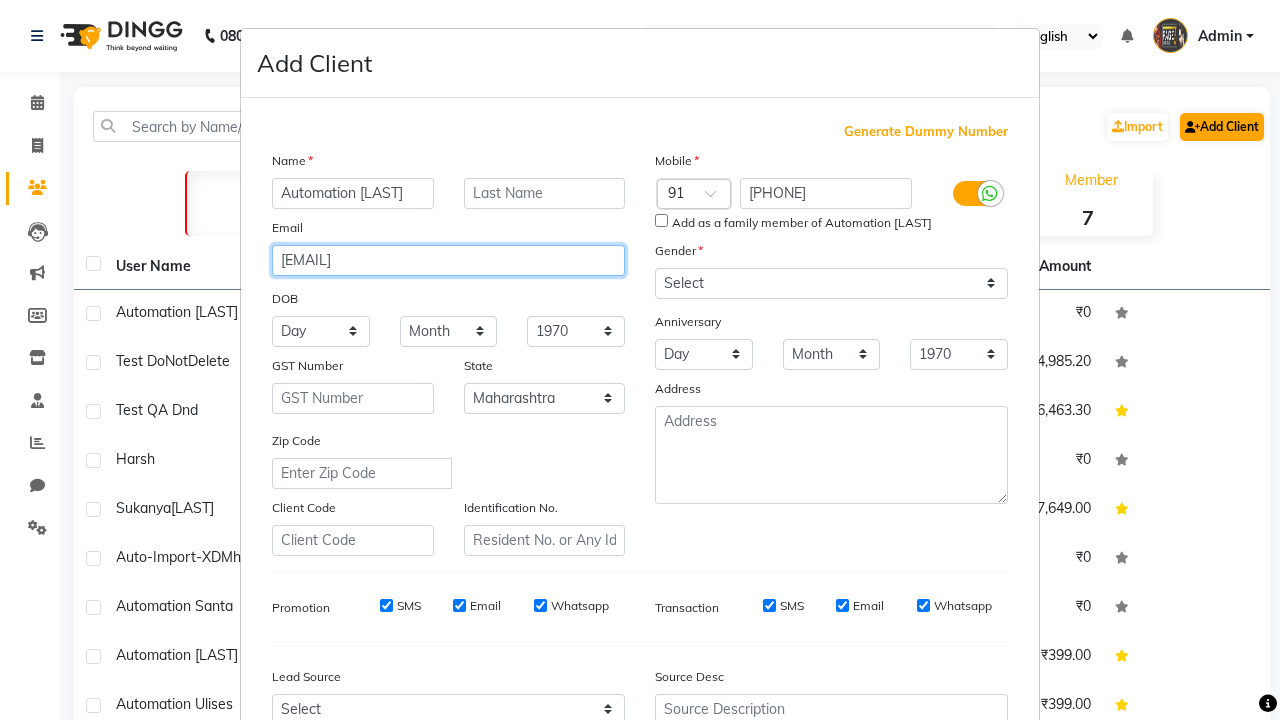 select on "male" 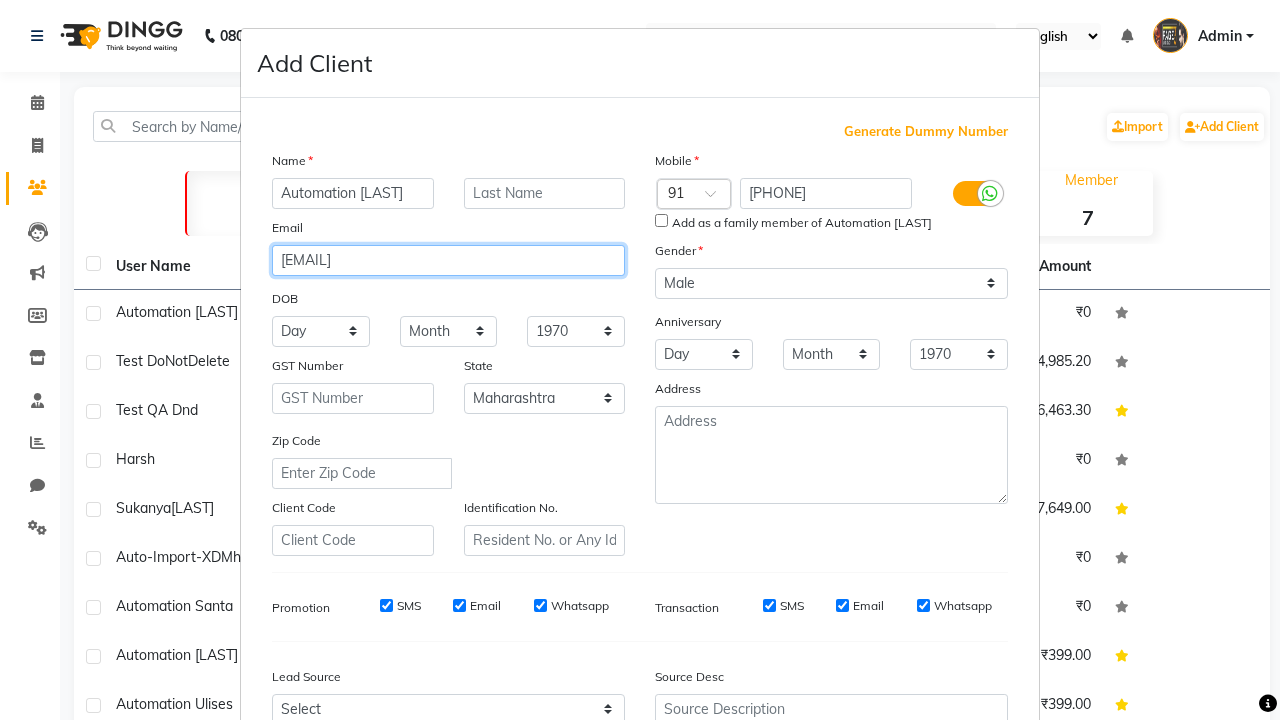 type on "[EMAIL]" 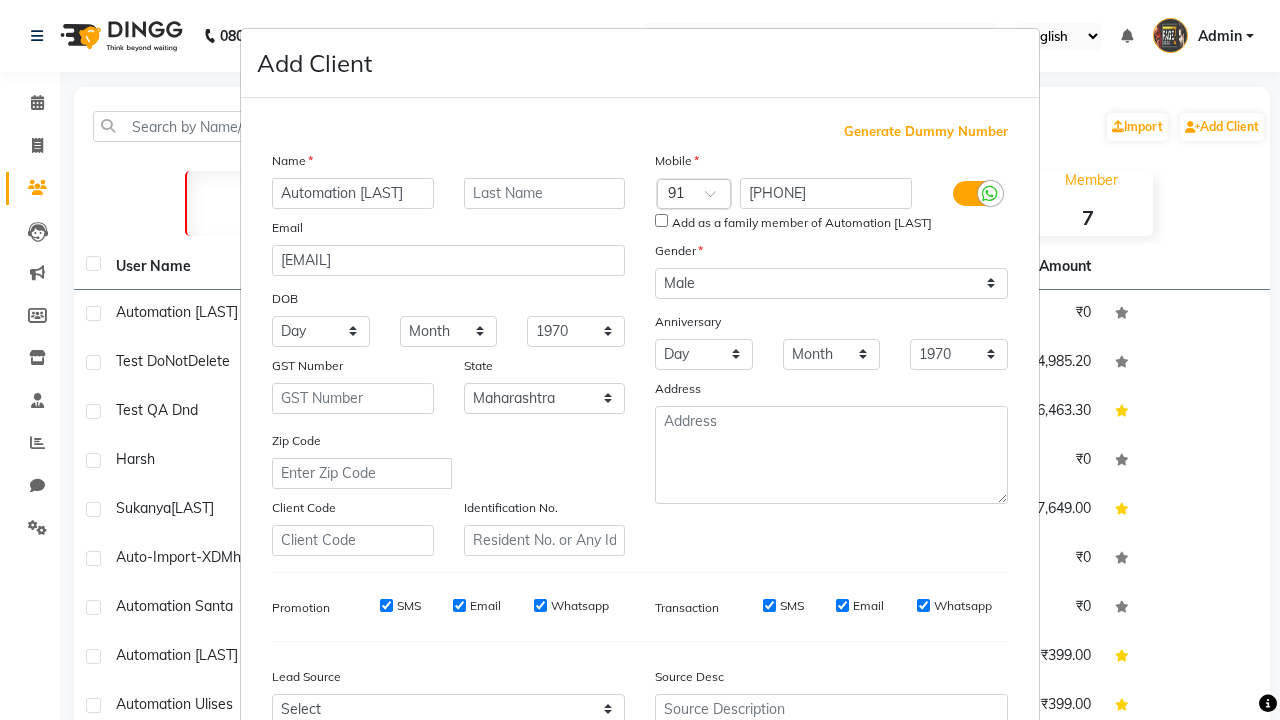 click on "Add" at bounding box center (906, 855) 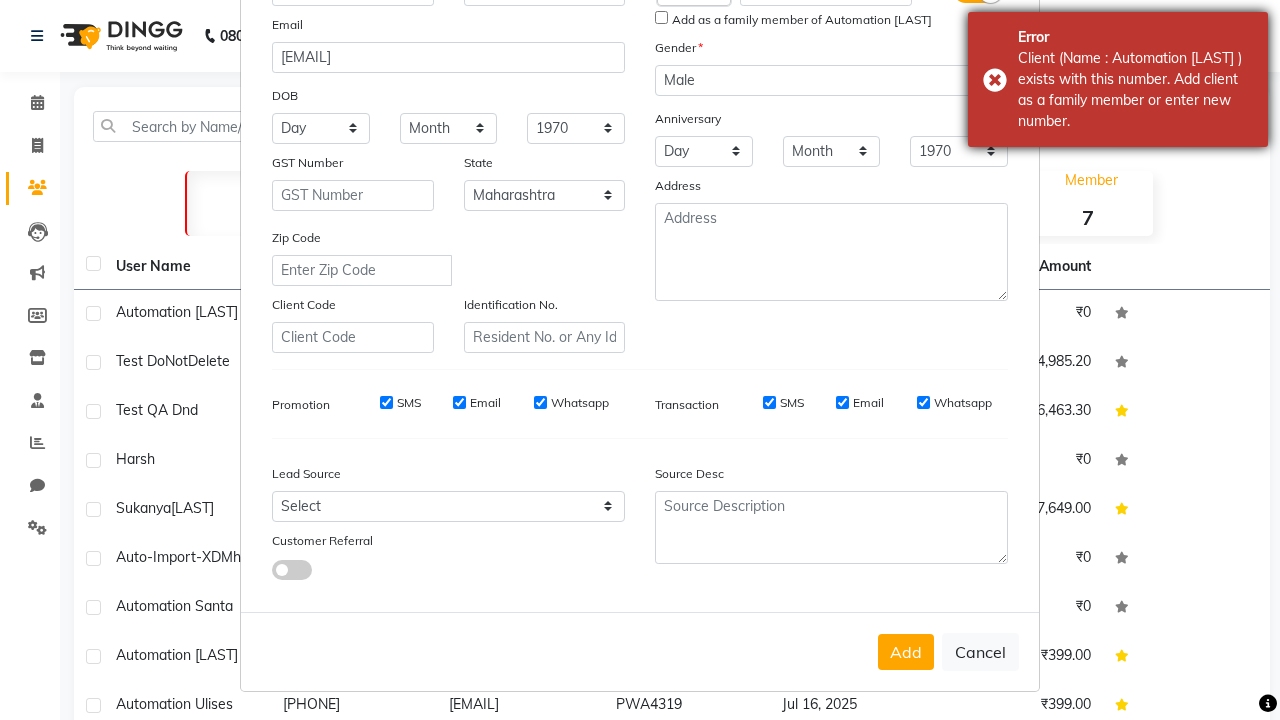 click on "Client (Name : Automation Amiya ) exists with this number. Add client as a family member or enter new number." at bounding box center [1135, 90] 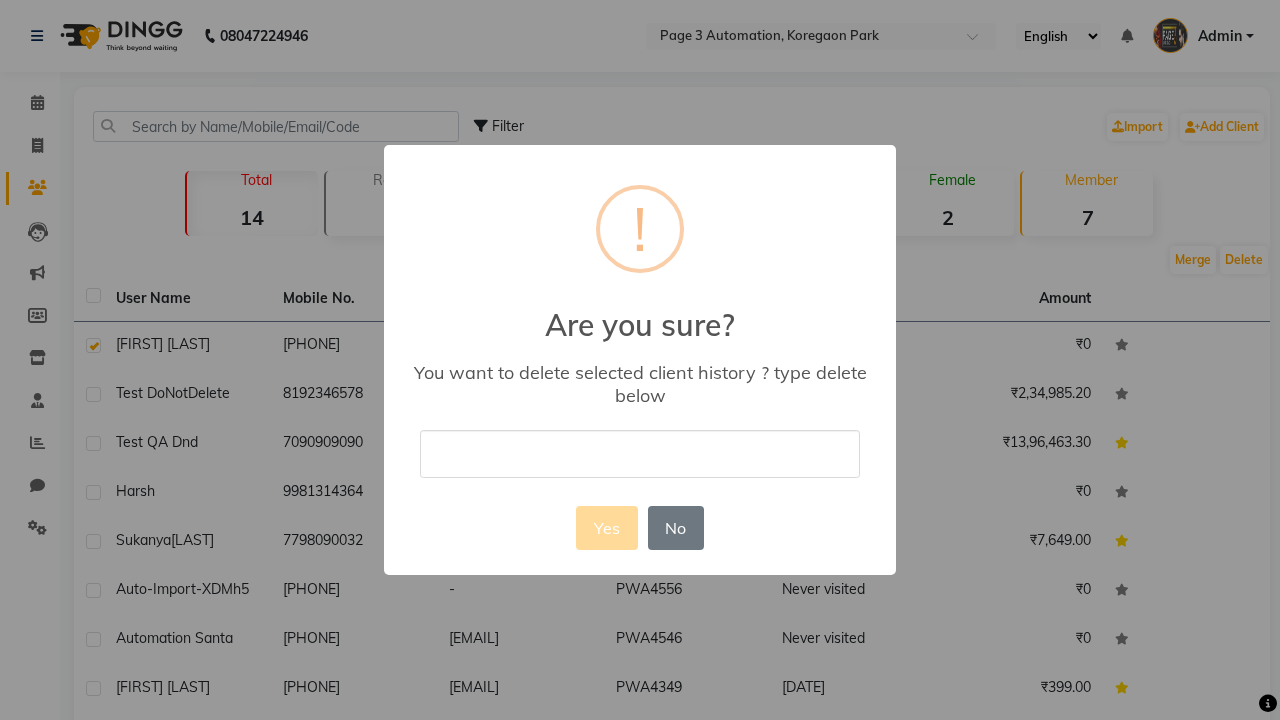 scroll, scrollTop: 0, scrollLeft: 0, axis: both 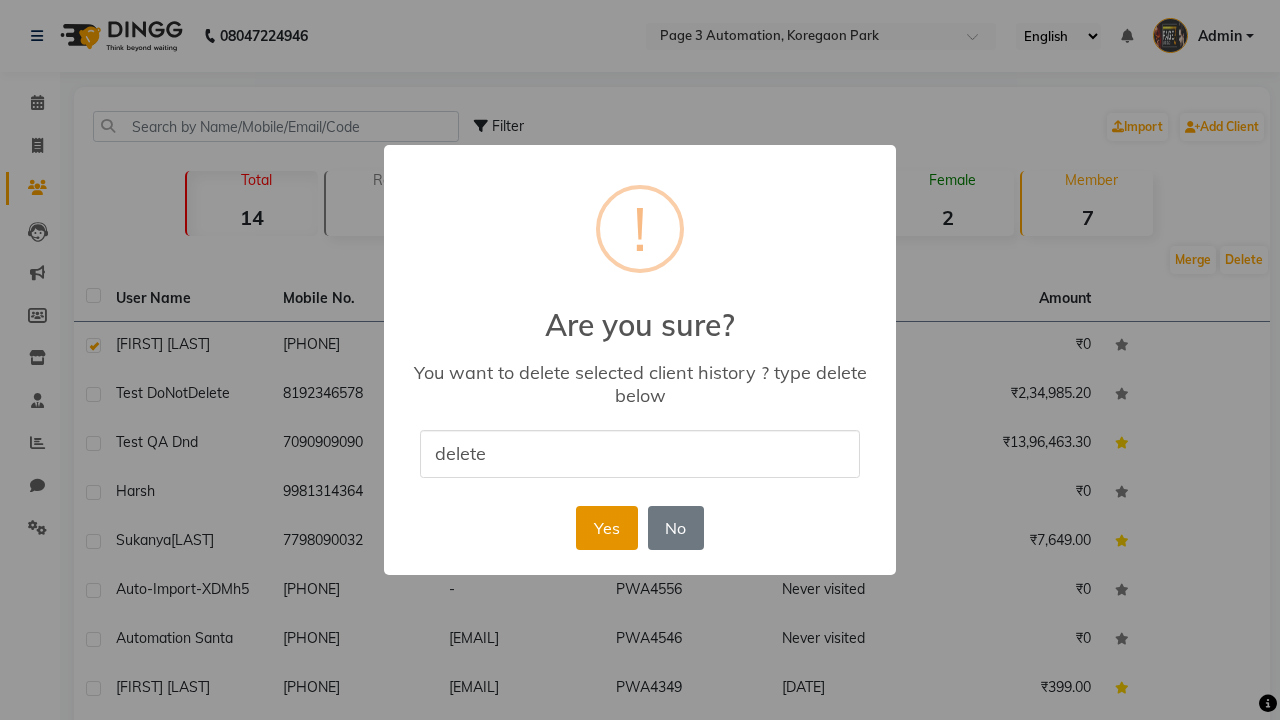 type on "delete" 